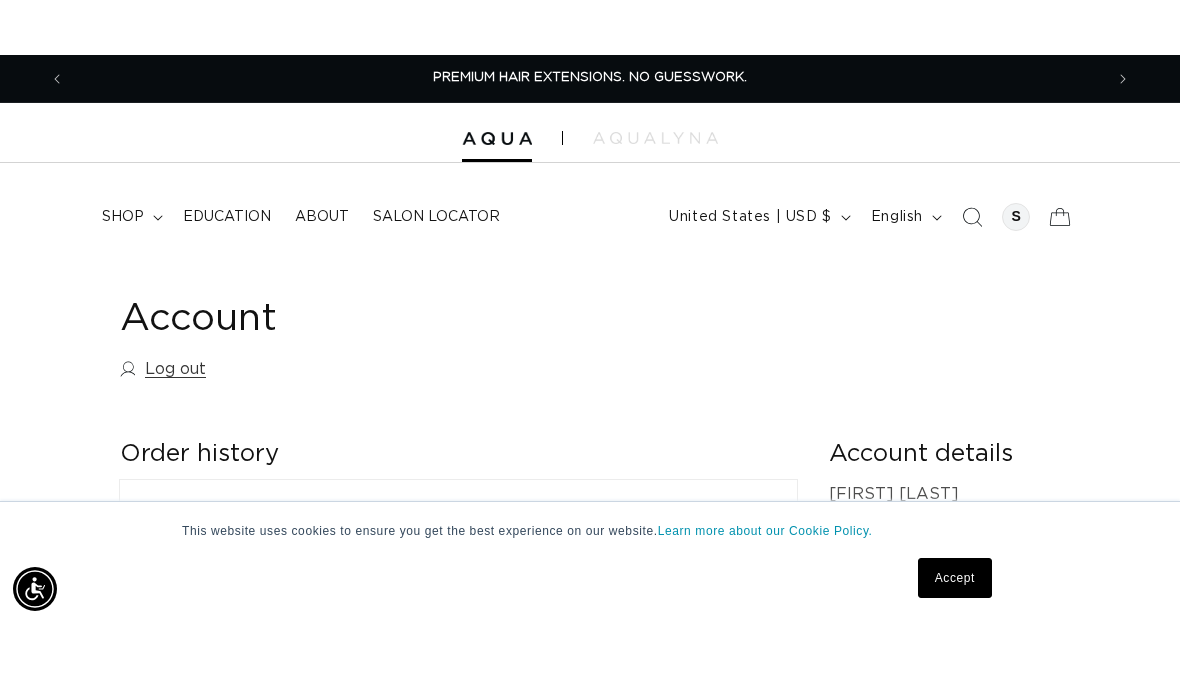 scroll, scrollTop: 142, scrollLeft: 0, axis: vertical 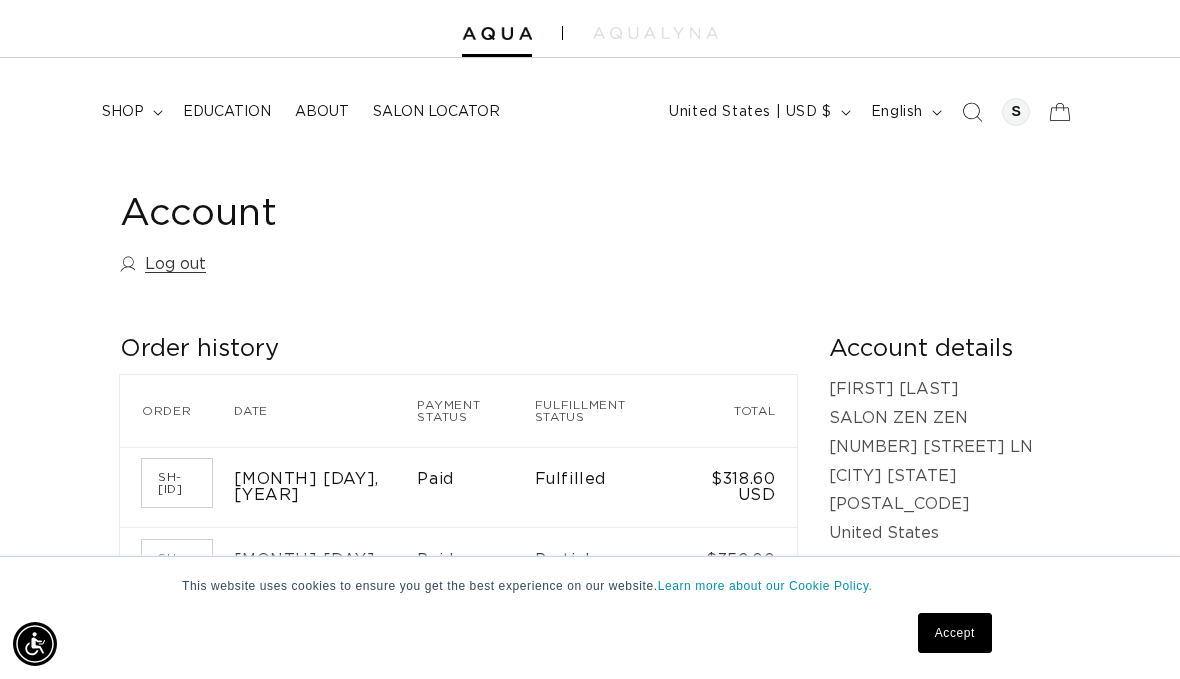 click on "SH-123298" at bounding box center (177, 483) 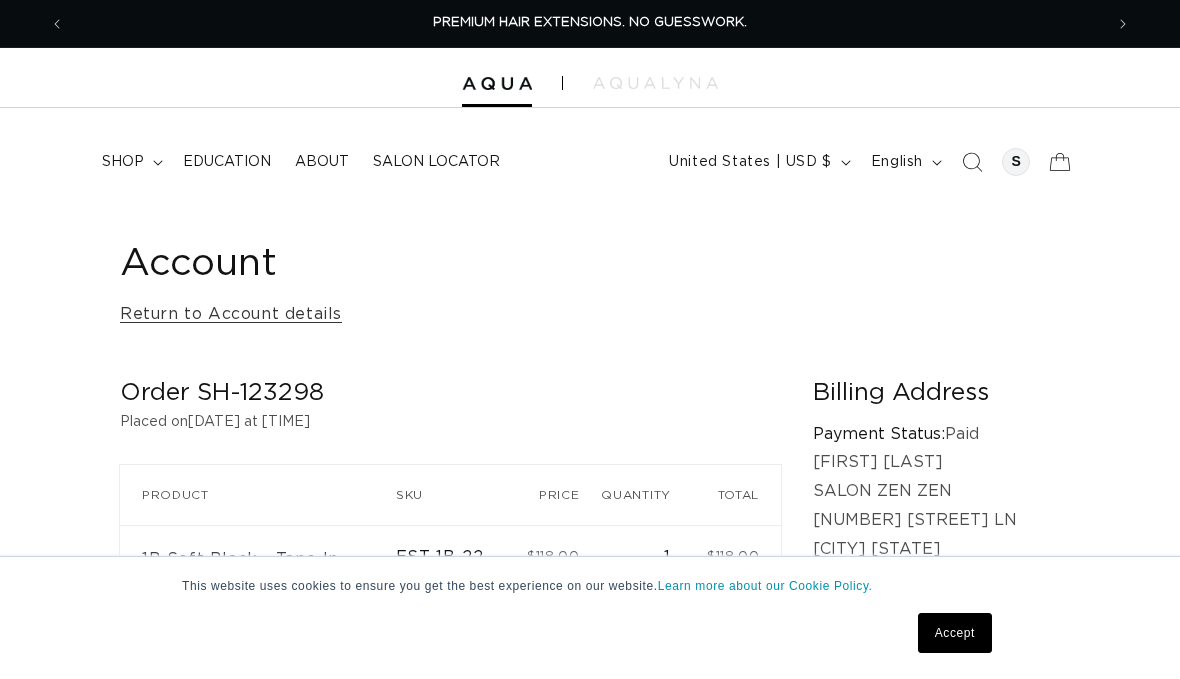 scroll, scrollTop: 0, scrollLeft: 0, axis: both 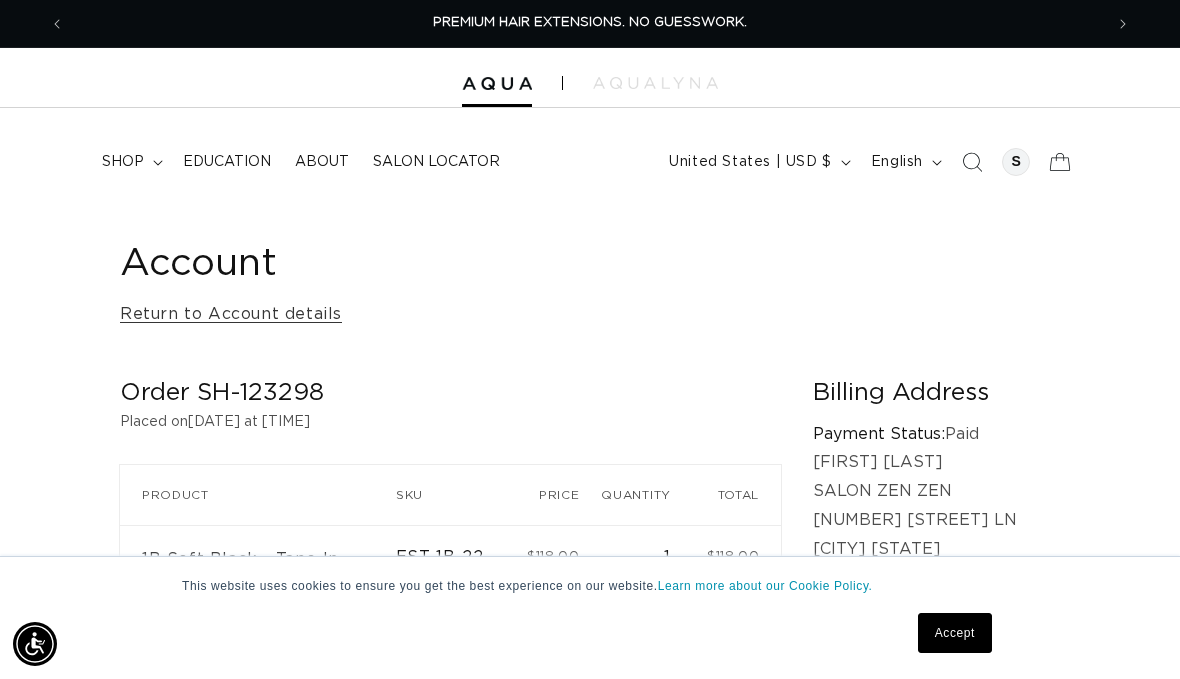 click at bounding box center [972, 162] 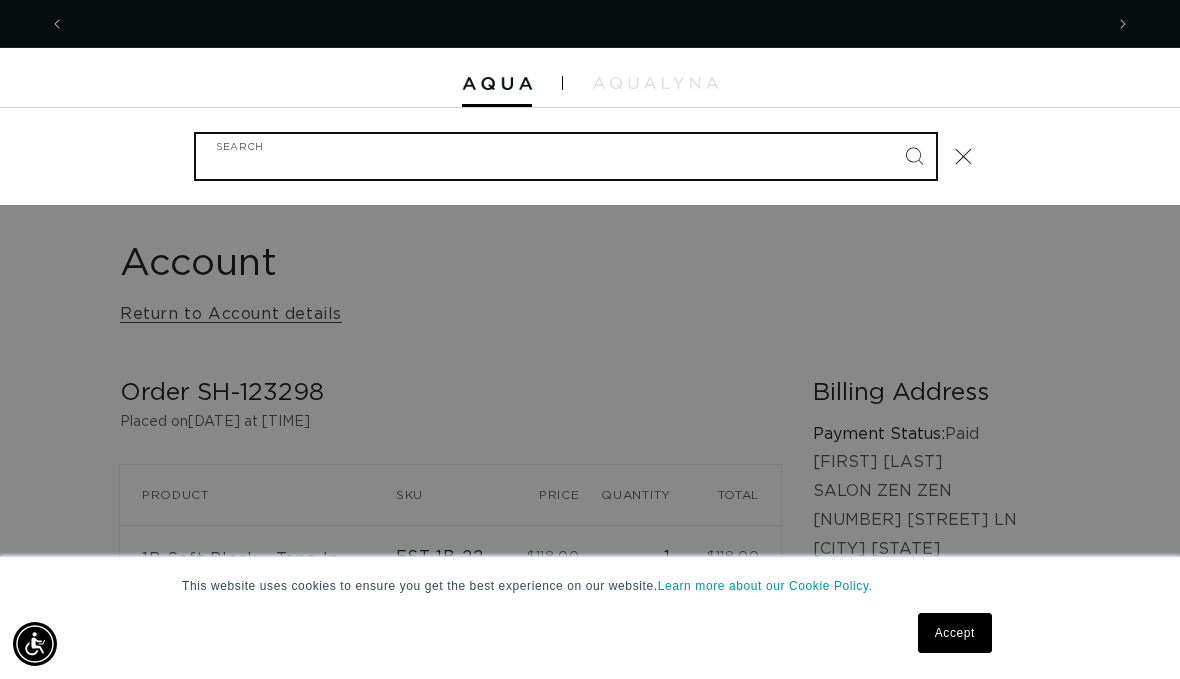 scroll, scrollTop: 0, scrollLeft: 1038, axis: horizontal 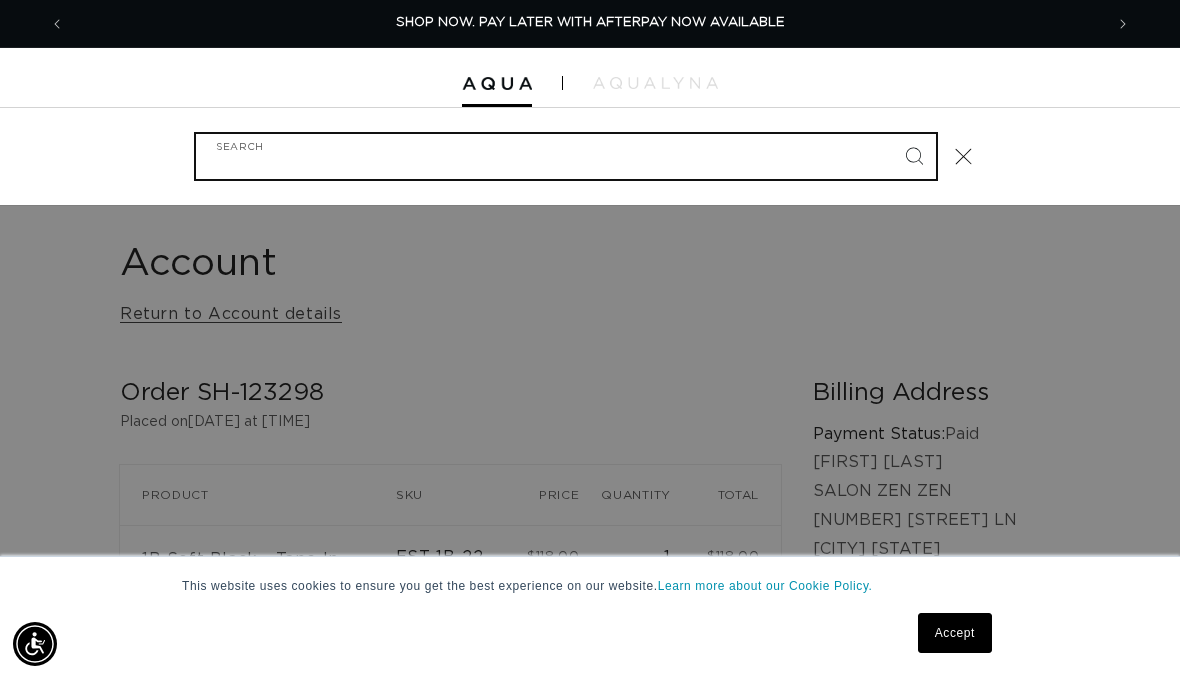 paste on "EST-1B/4BAL-22" 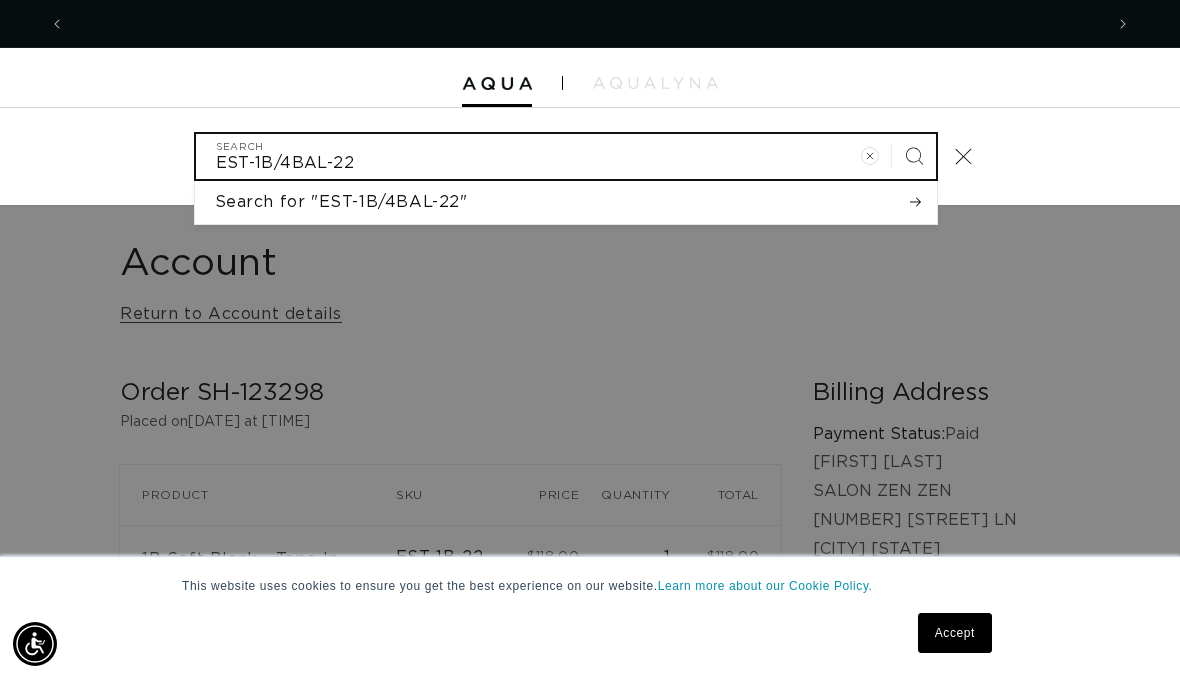 scroll, scrollTop: 0, scrollLeft: 2076, axis: horizontal 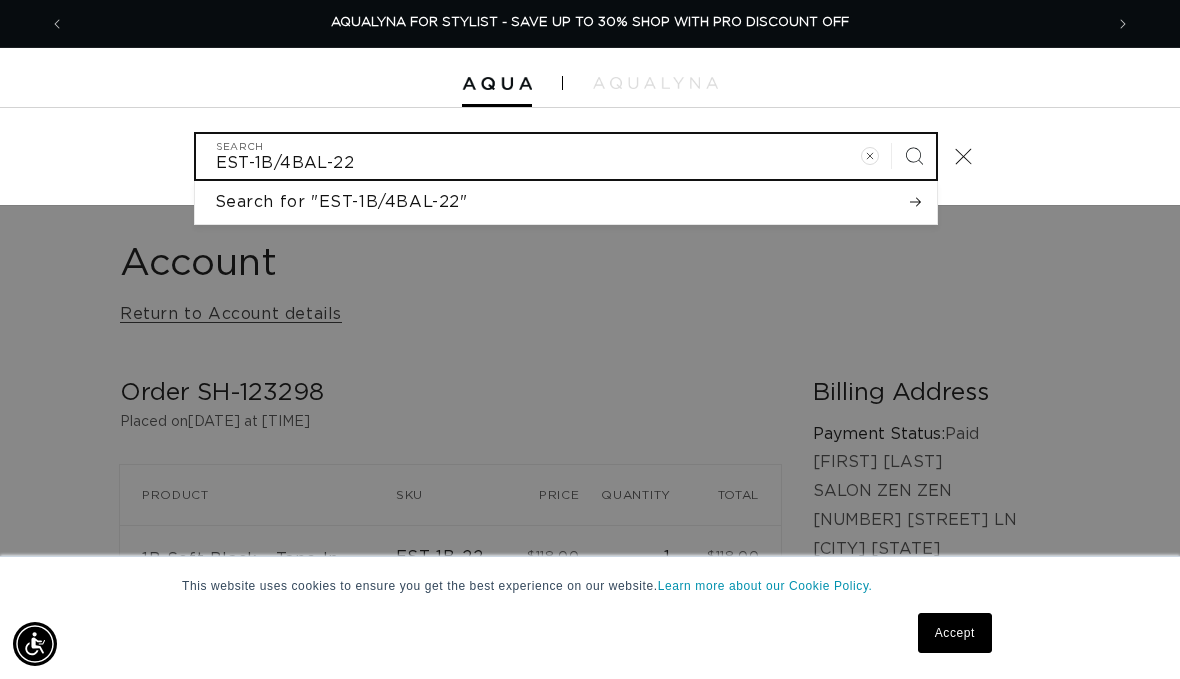 type on "EST-1B/4BAL-22" 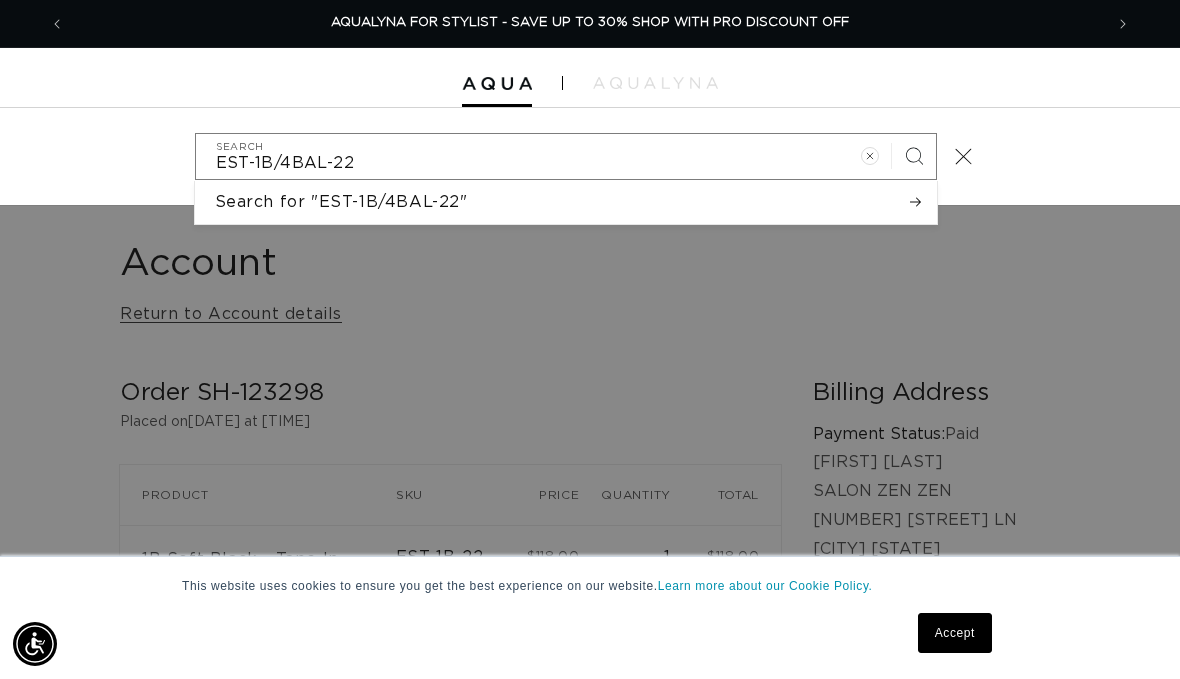 click on "Search for "EST-1B/4BAL-22"" at bounding box center (341, 202) 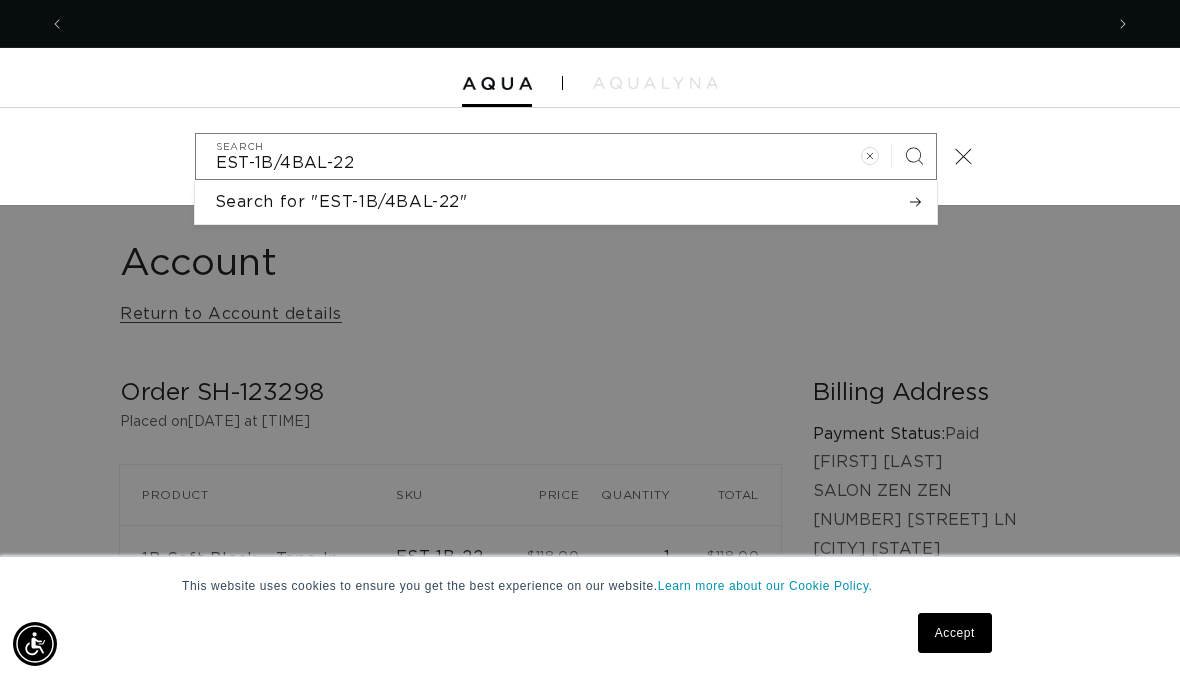 scroll, scrollTop: 0, scrollLeft: 0, axis: both 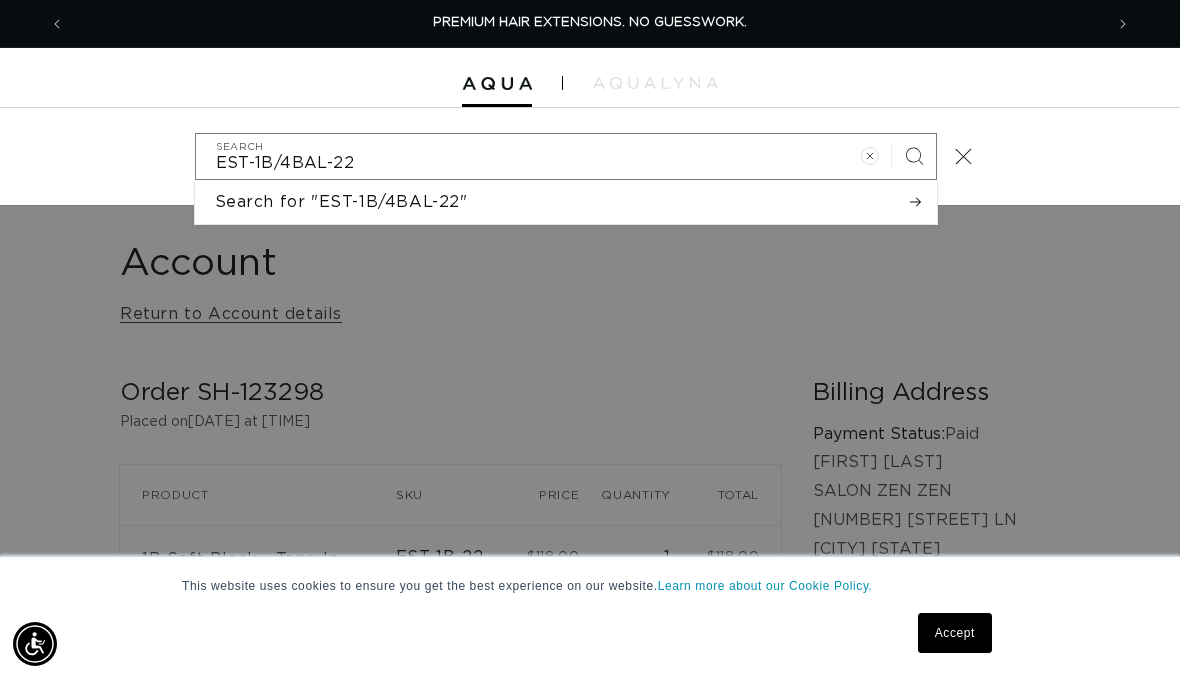 click at bounding box center (0, 157) 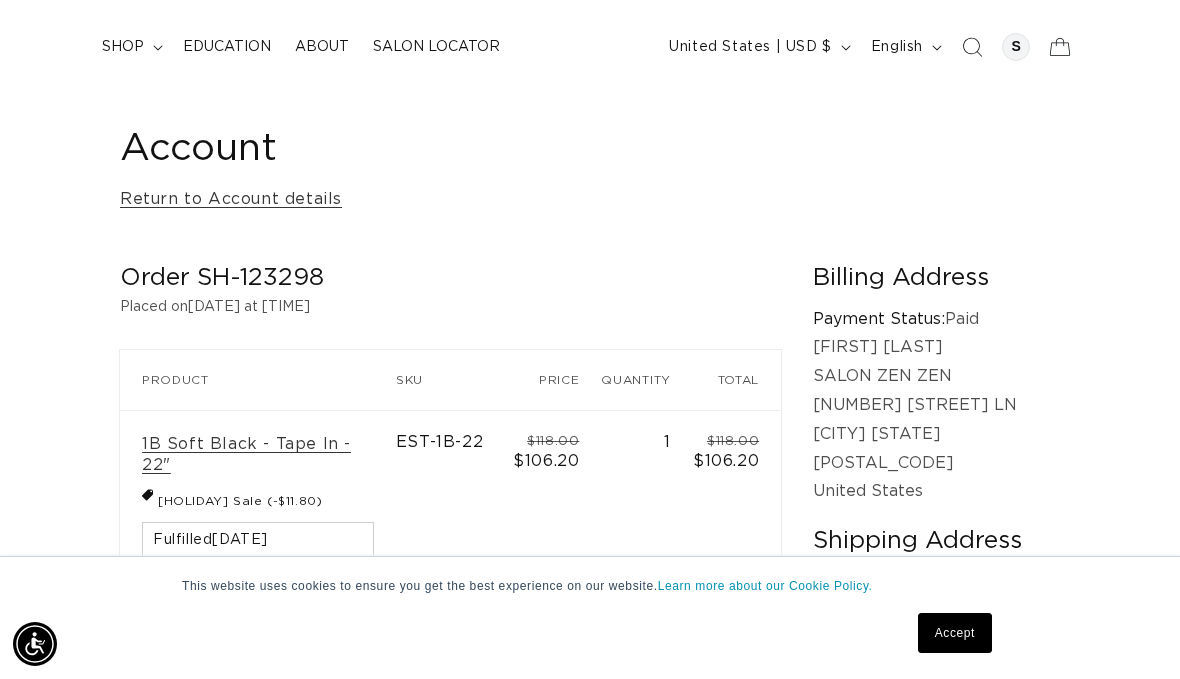 scroll, scrollTop: 174, scrollLeft: 0, axis: vertical 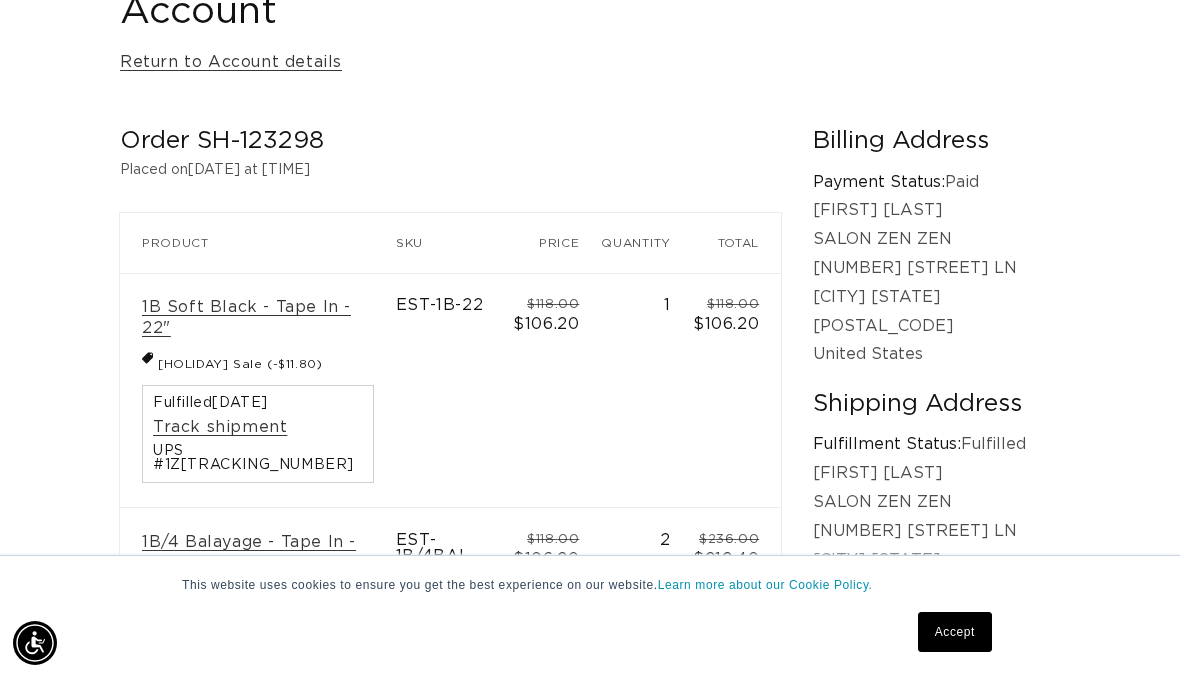 click on "EST-1B/4BAL-22" at bounding box center [454, 626] 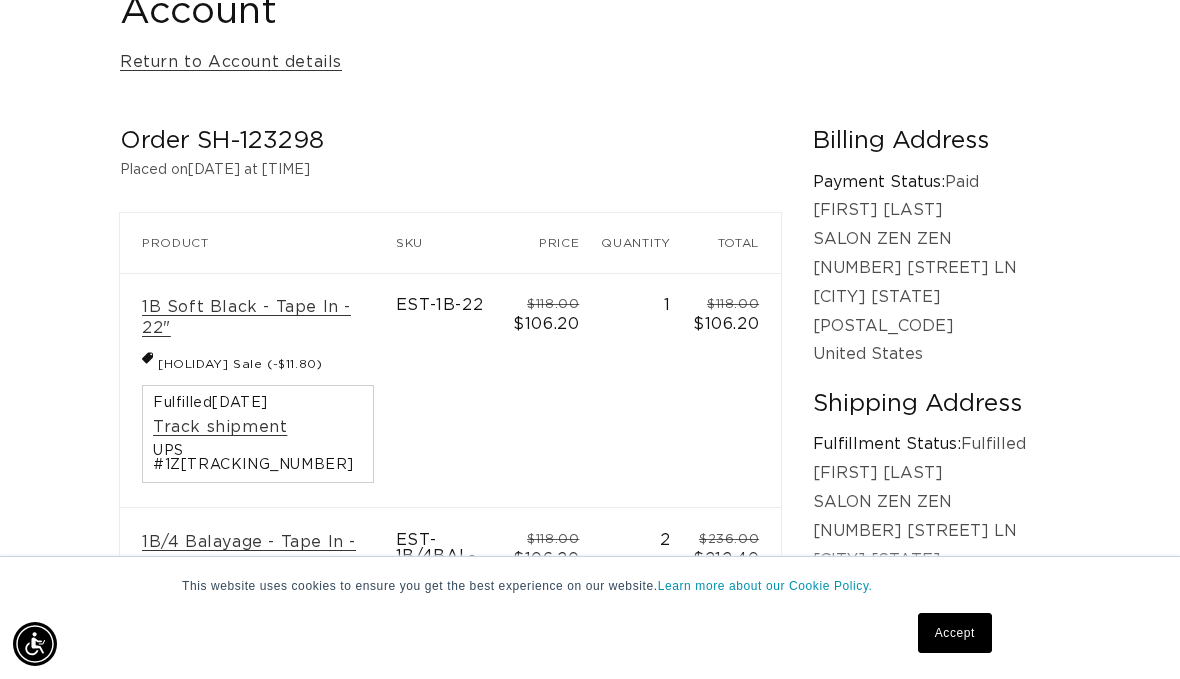 scroll, scrollTop: 0, scrollLeft: 0, axis: both 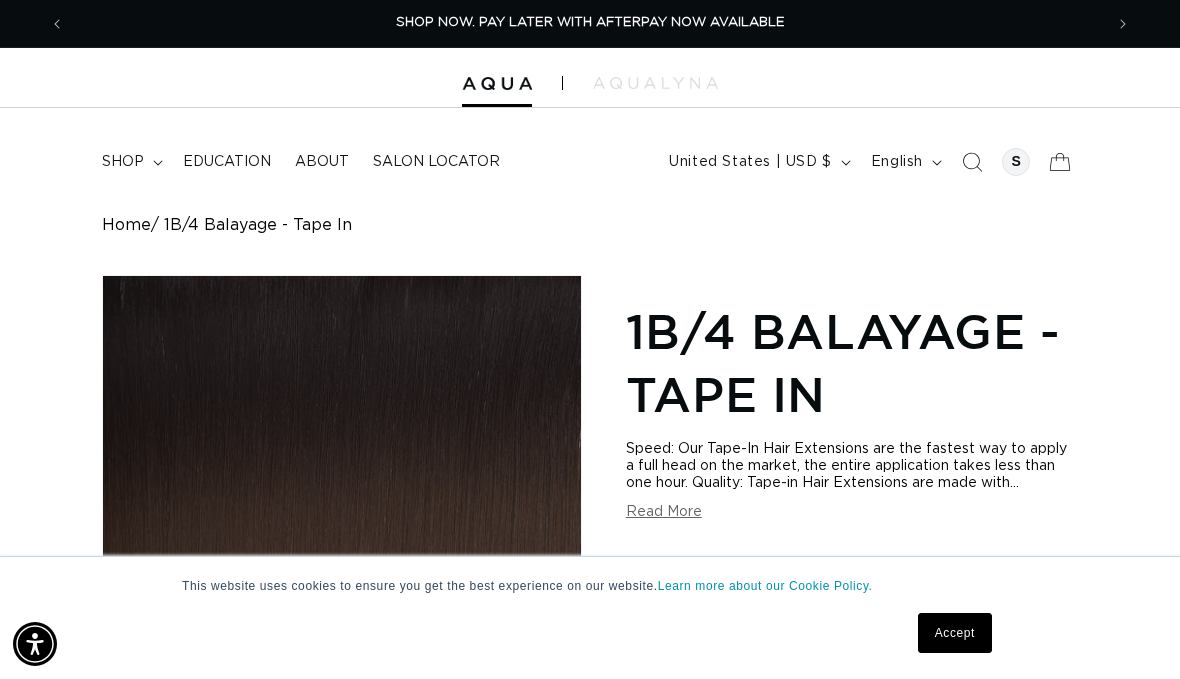 click on "1B/4 Balayage - Tape In" at bounding box center (258, 225) 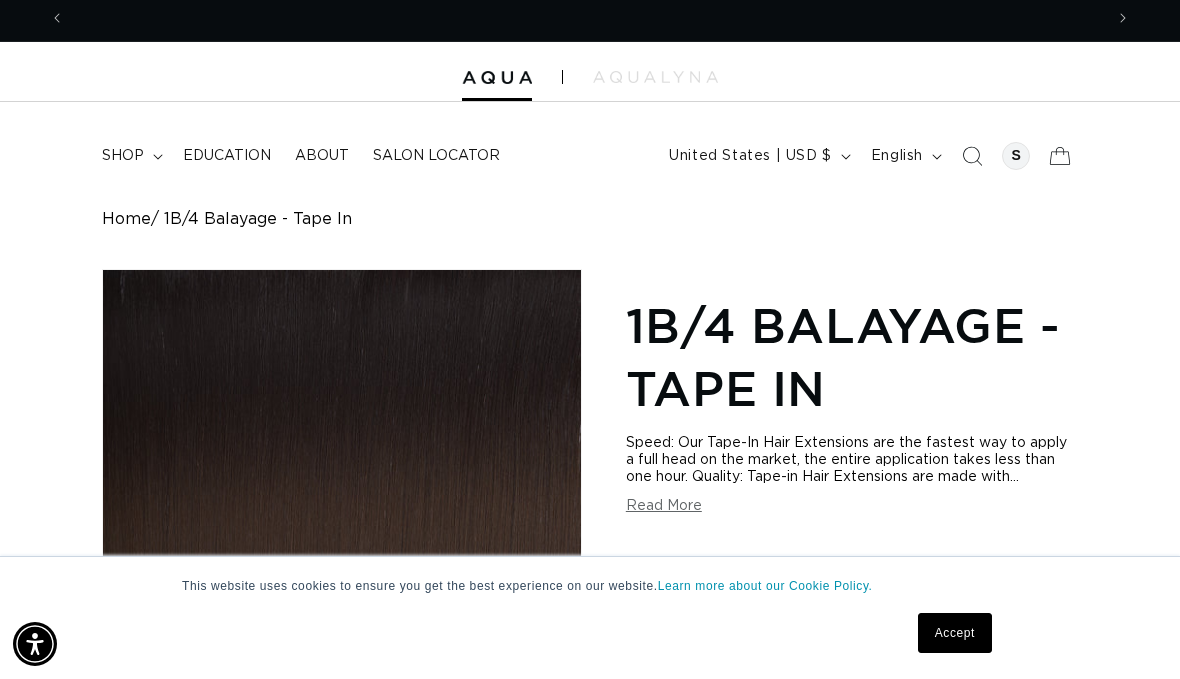scroll, scrollTop: 27, scrollLeft: 0, axis: vertical 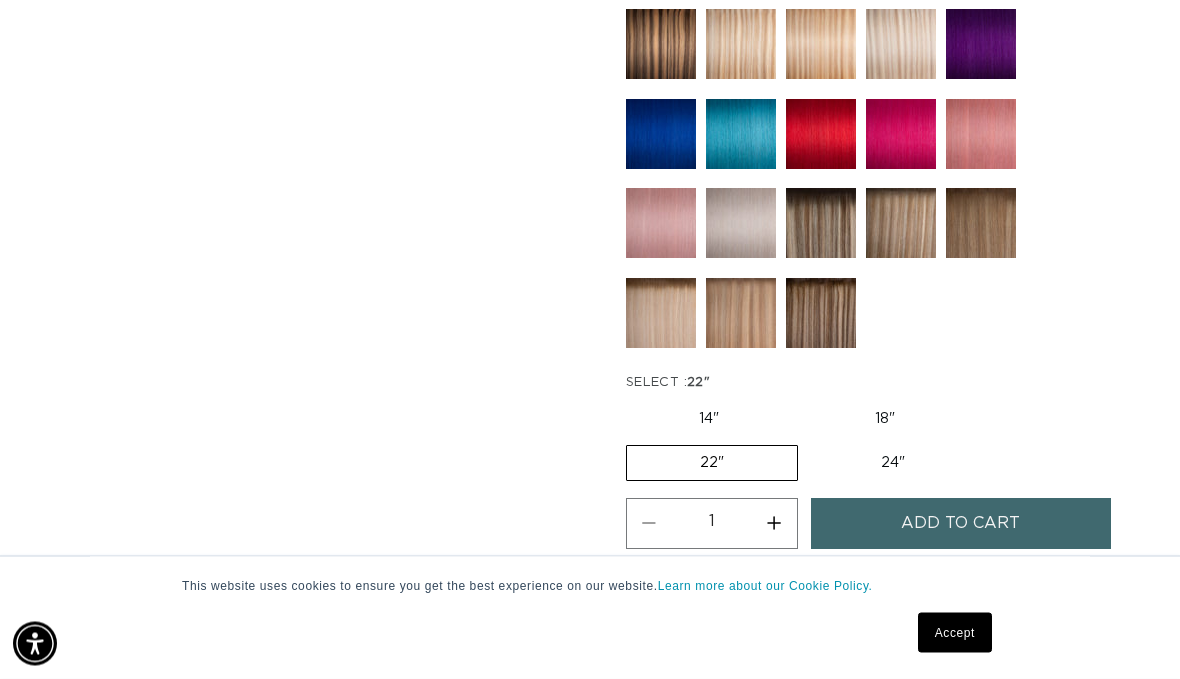 click on "22"" at bounding box center (698, 383) 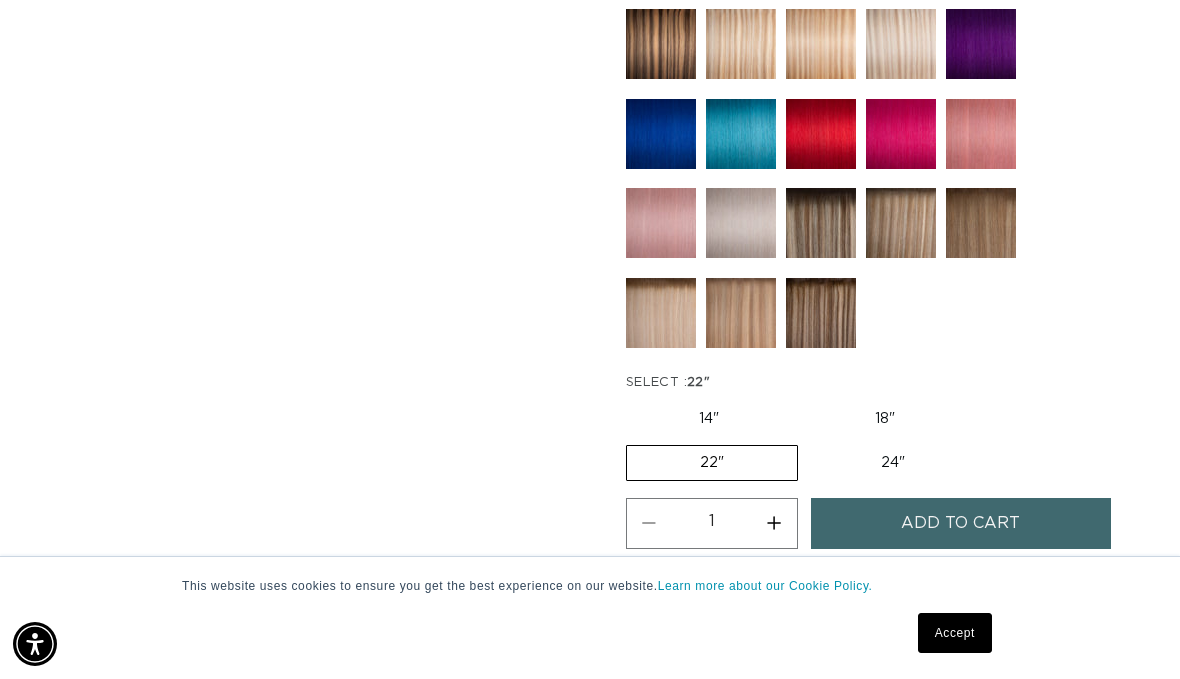 scroll, scrollTop: 0, scrollLeft: 1038, axis: horizontal 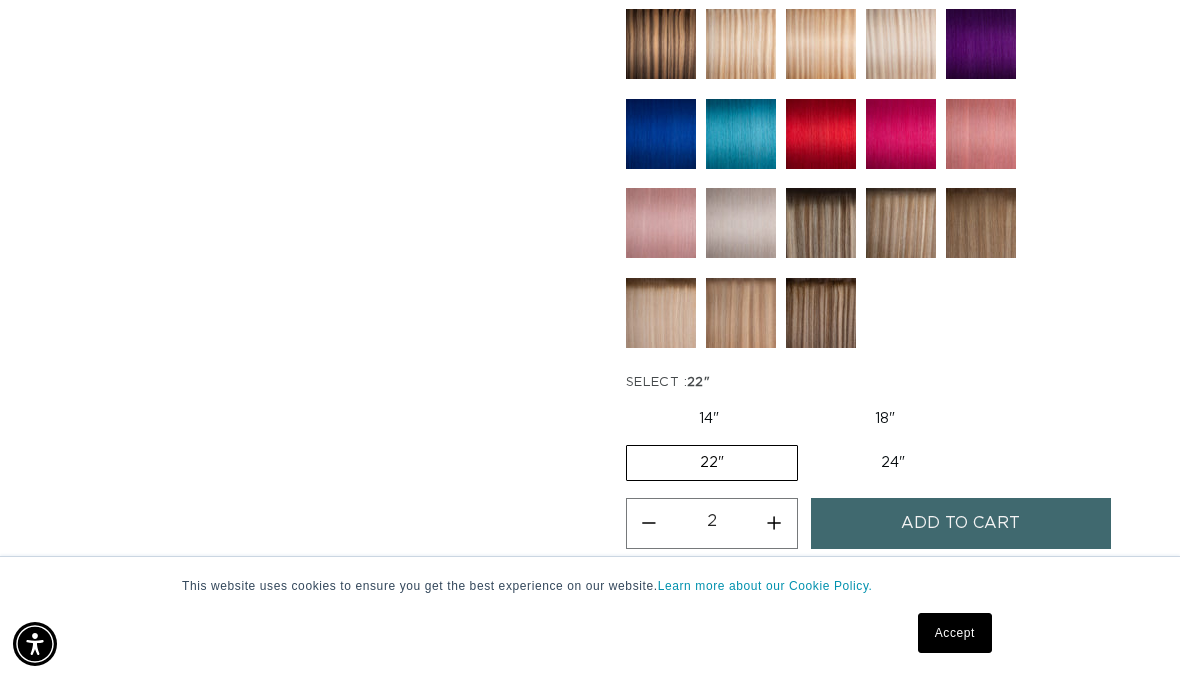 click on "Add to cart" at bounding box center [961, 523] 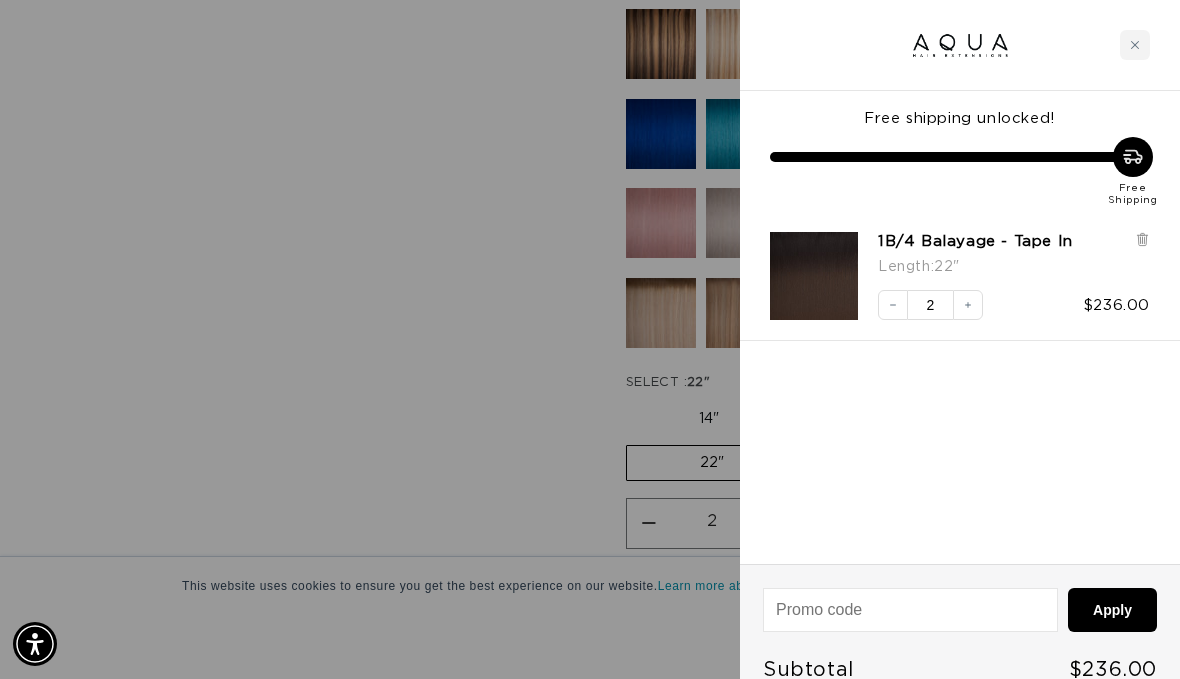 scroll, scrollTop: 0, scrollLeft: 1038, axis: horizontal 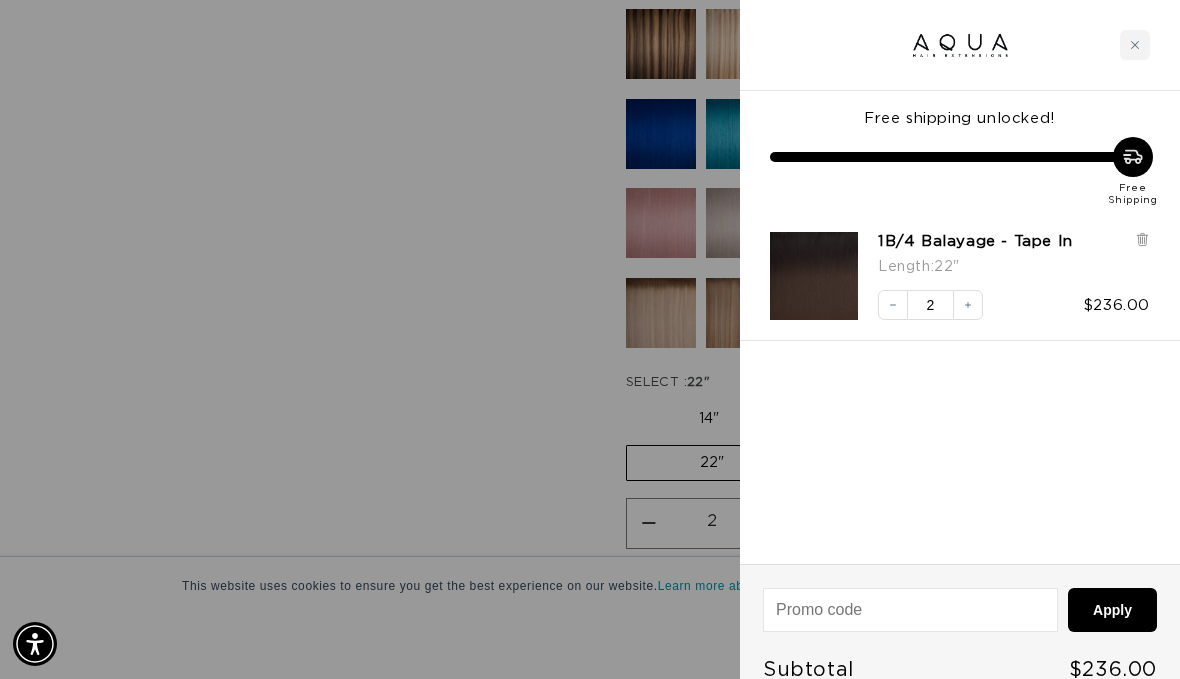 click on "Decrease quantity" at bounding box center [893, 305] 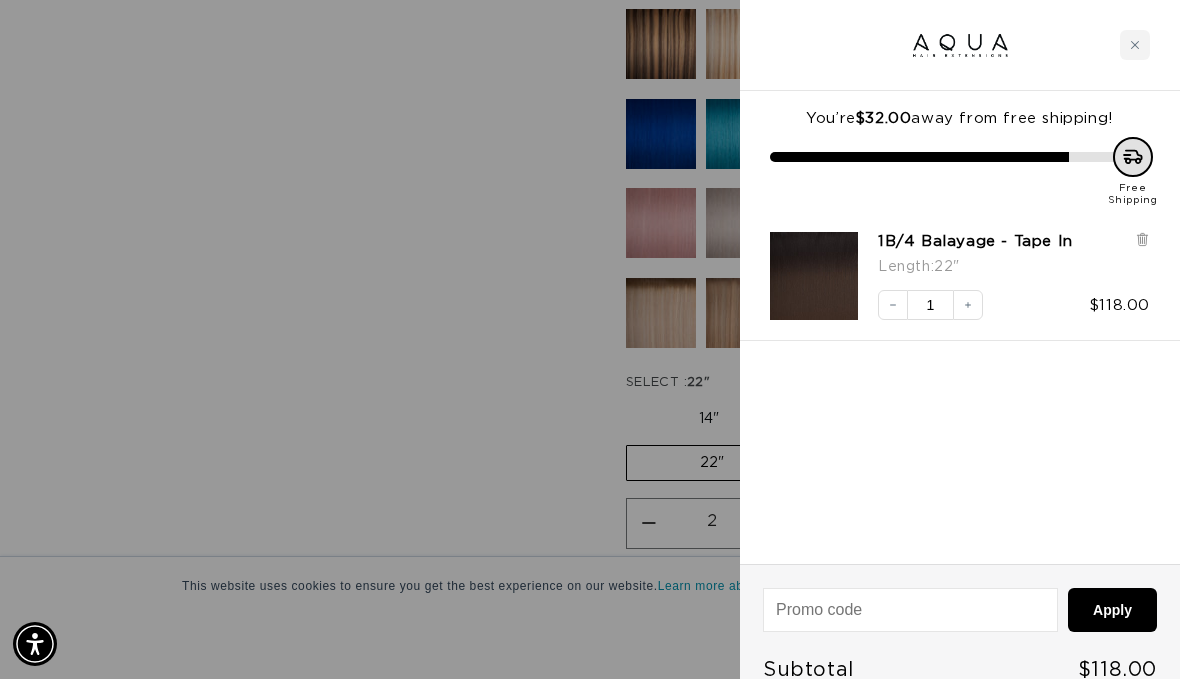 click on "Increase quantity" at bounding box center [968, 305] 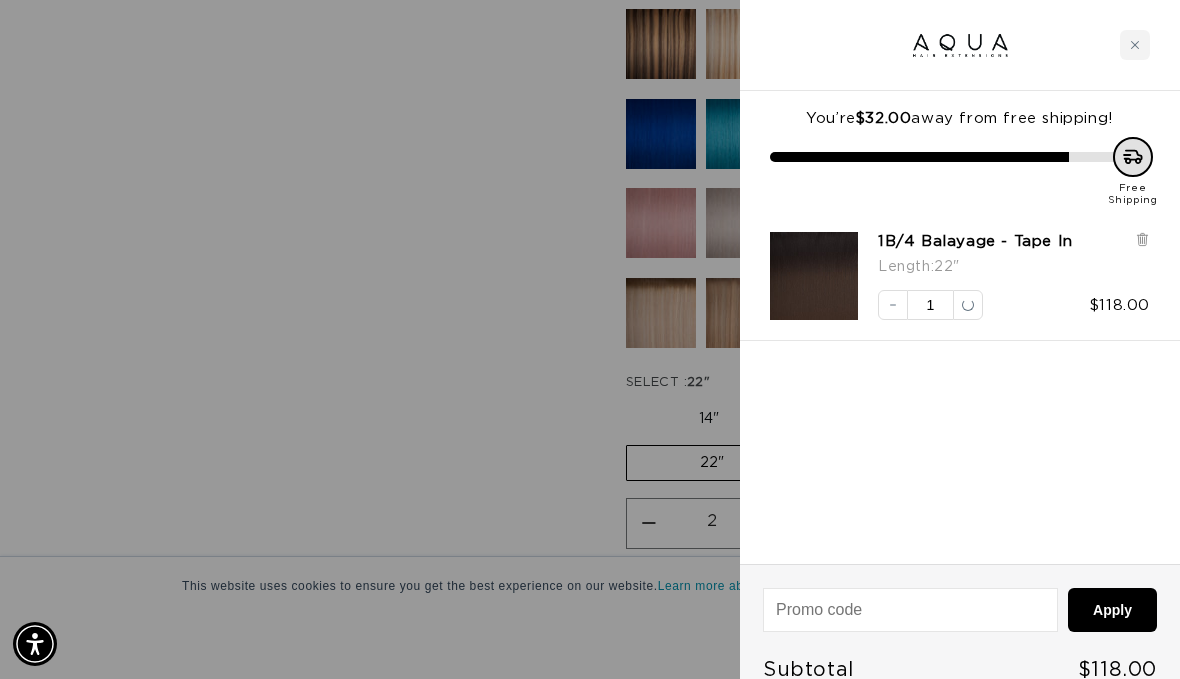 scroll, scrollTop: 0, scrollLeft: 2076, axis: horizontal 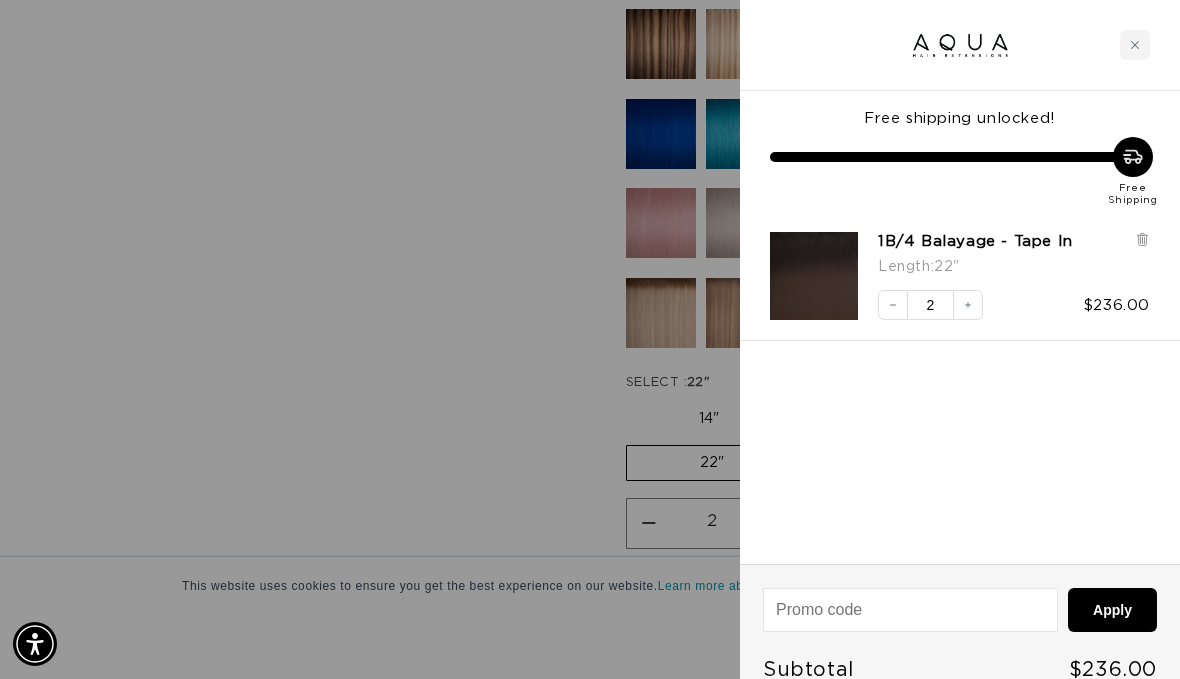 click on "Checkout • $236.00" at bounding box center [960, 723] 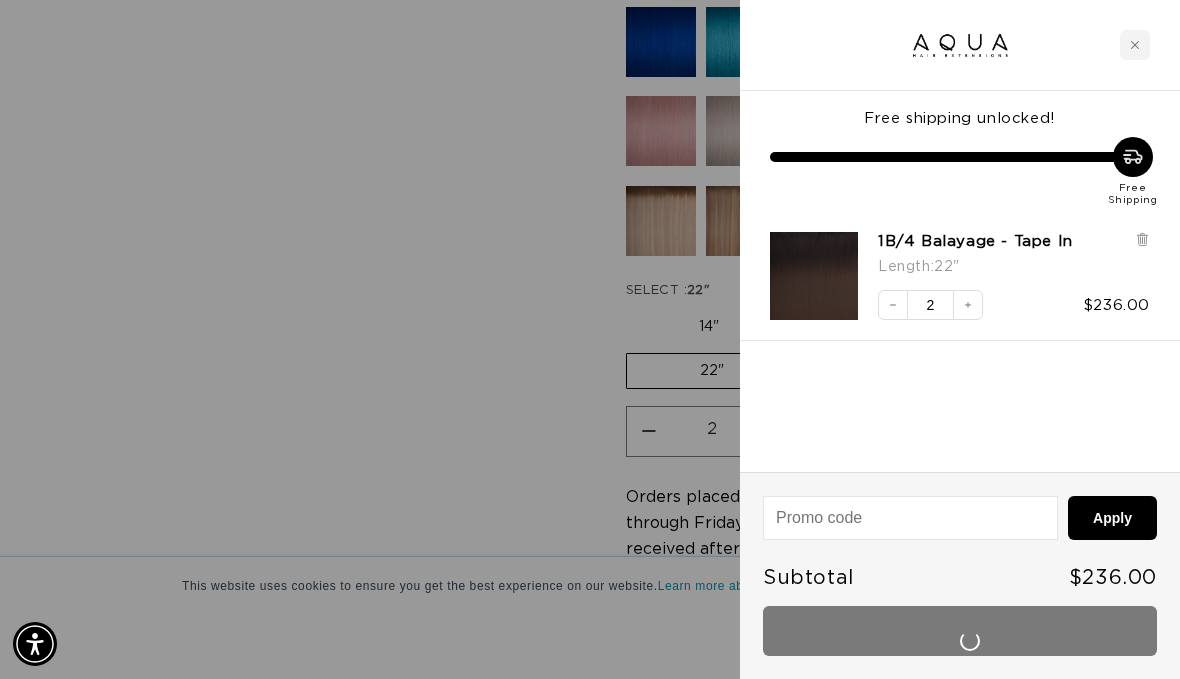 scroll, scrollTop: 0, scrollLeft: 0, axis: both 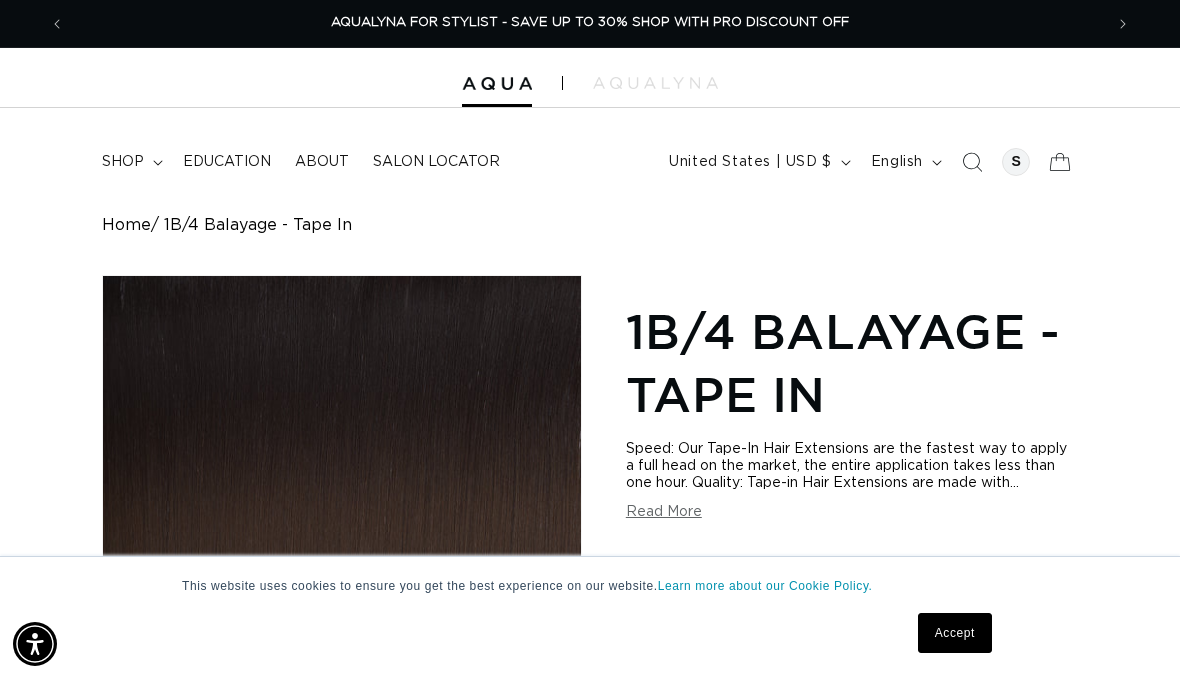 click at bounding box center (1016, 162) 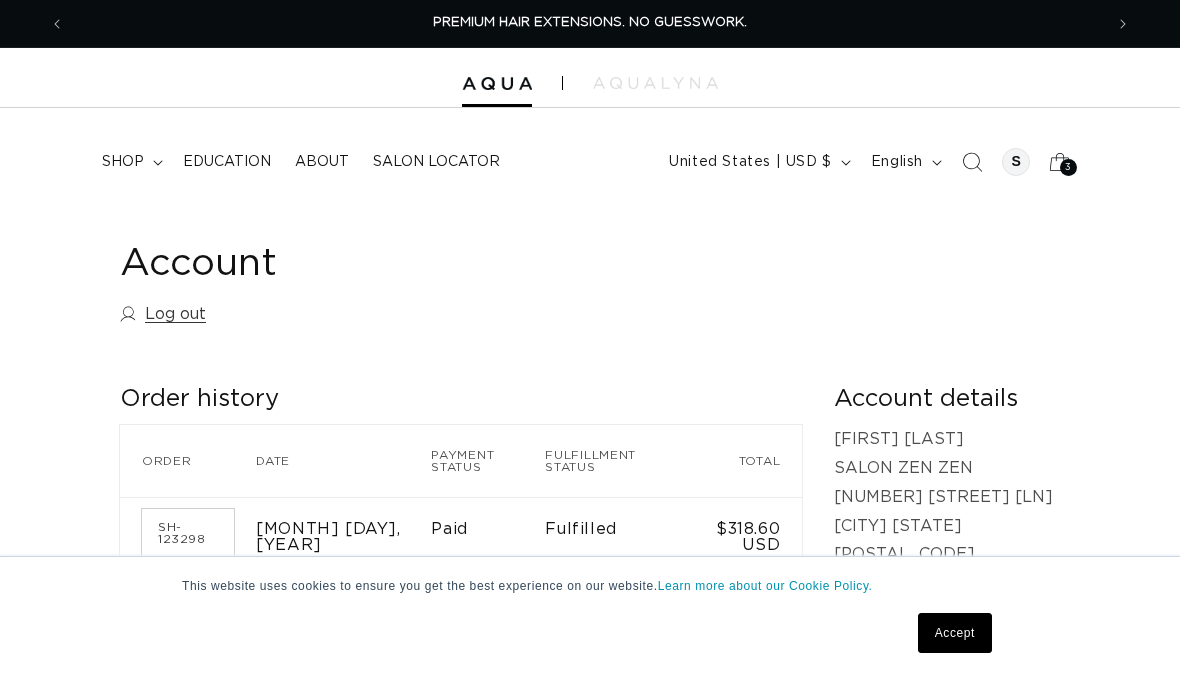 scroll, scrollTop: 0, scrollLeft: 0, axis: both 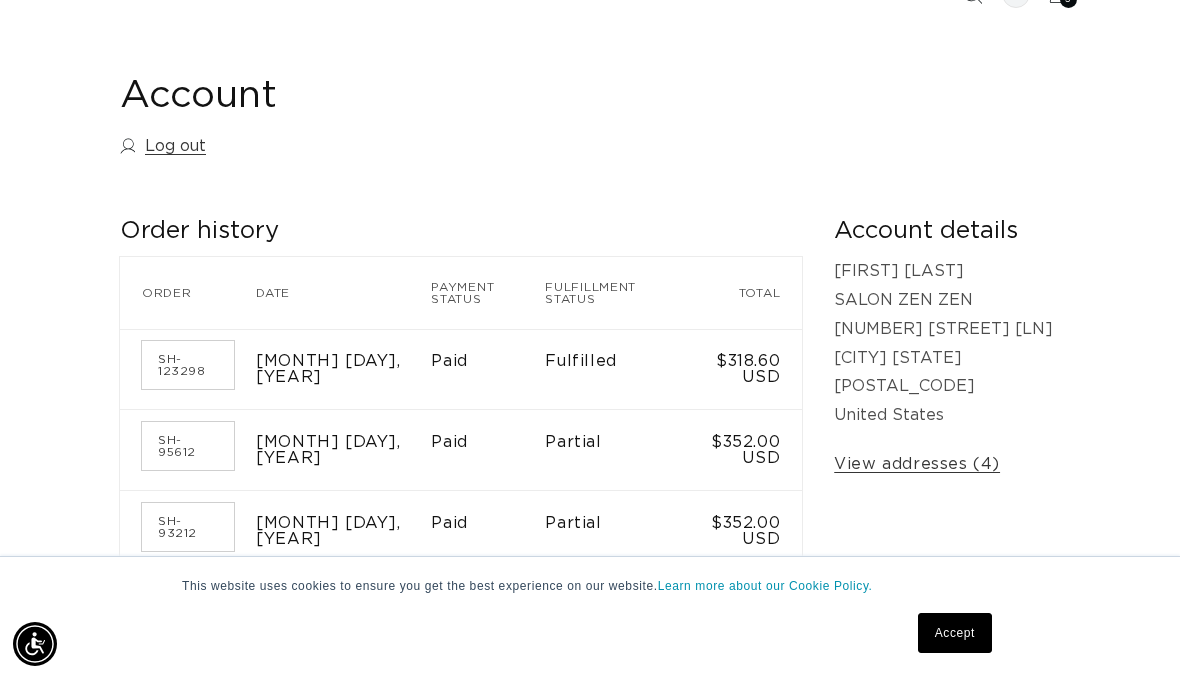 click on "SH-123298" at bounding box center (188, 365) 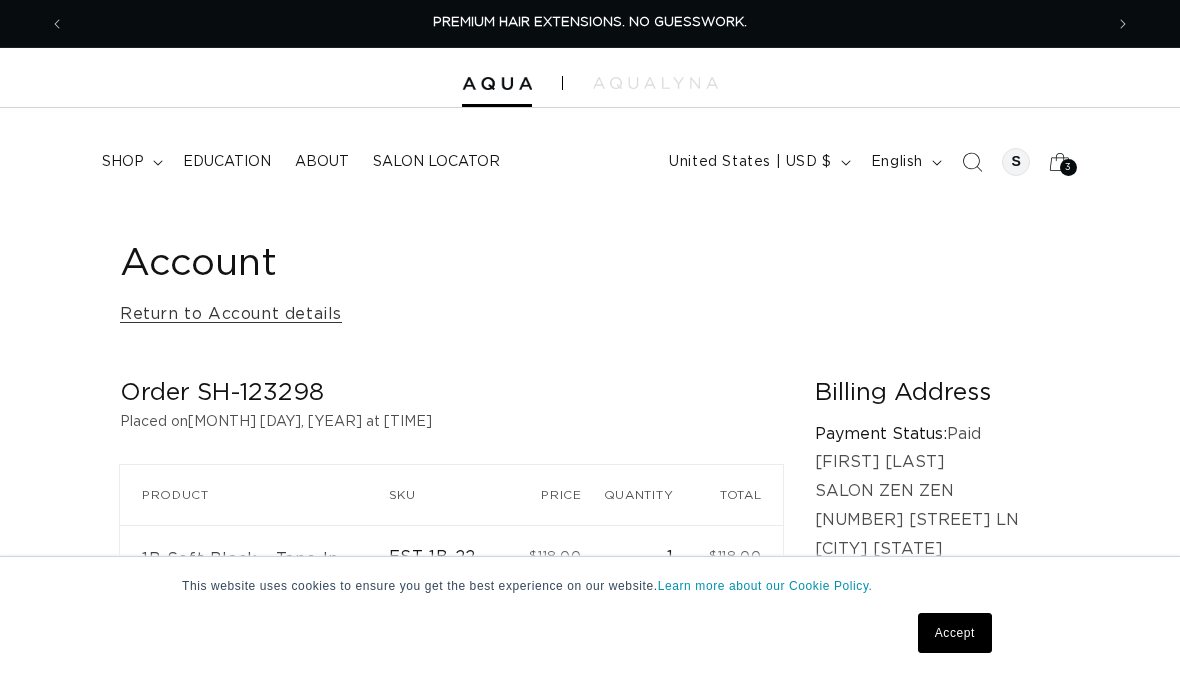 scroll, scrollTop: 1, scrollLeft: 0, axis: vertical 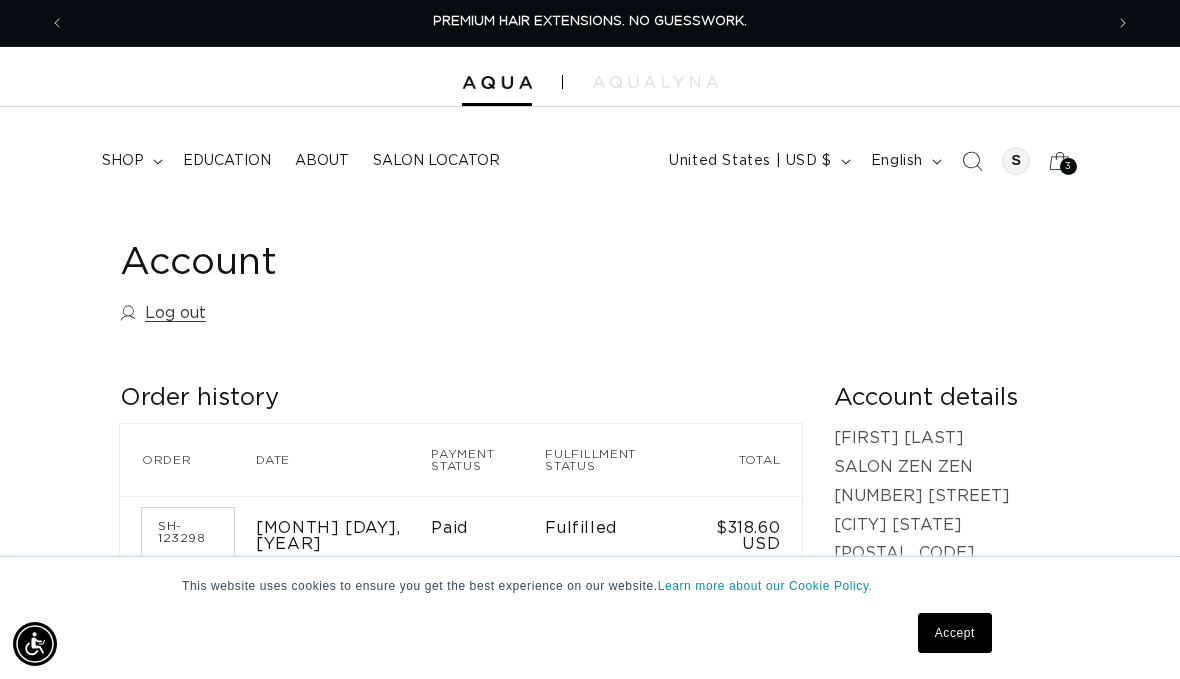 click on "3" at bounding box center [1068, 166] 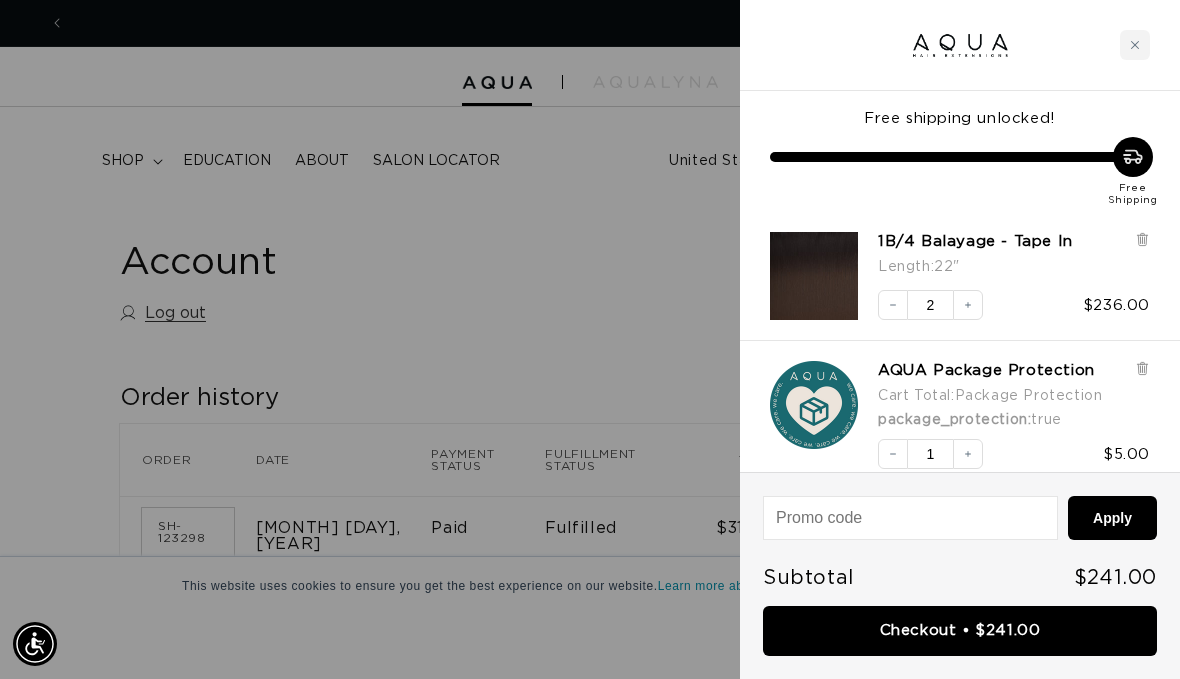 scroll, scrollTop: 0, scrollLeft: 1038, axis: horizontal 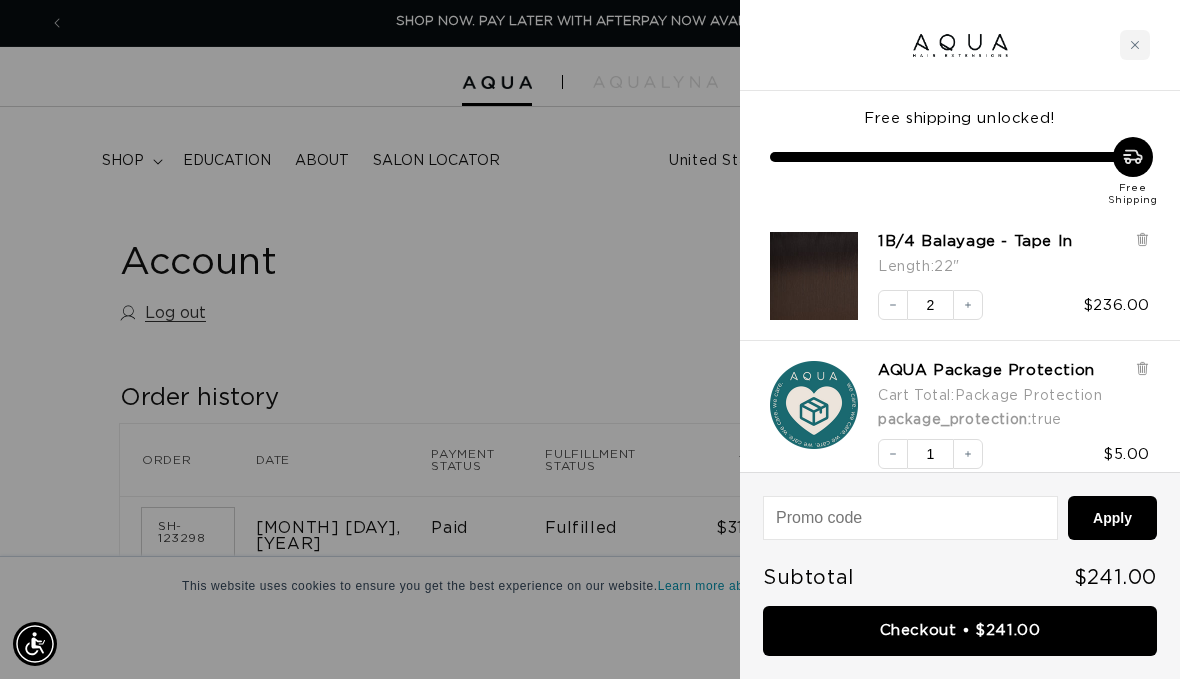 click 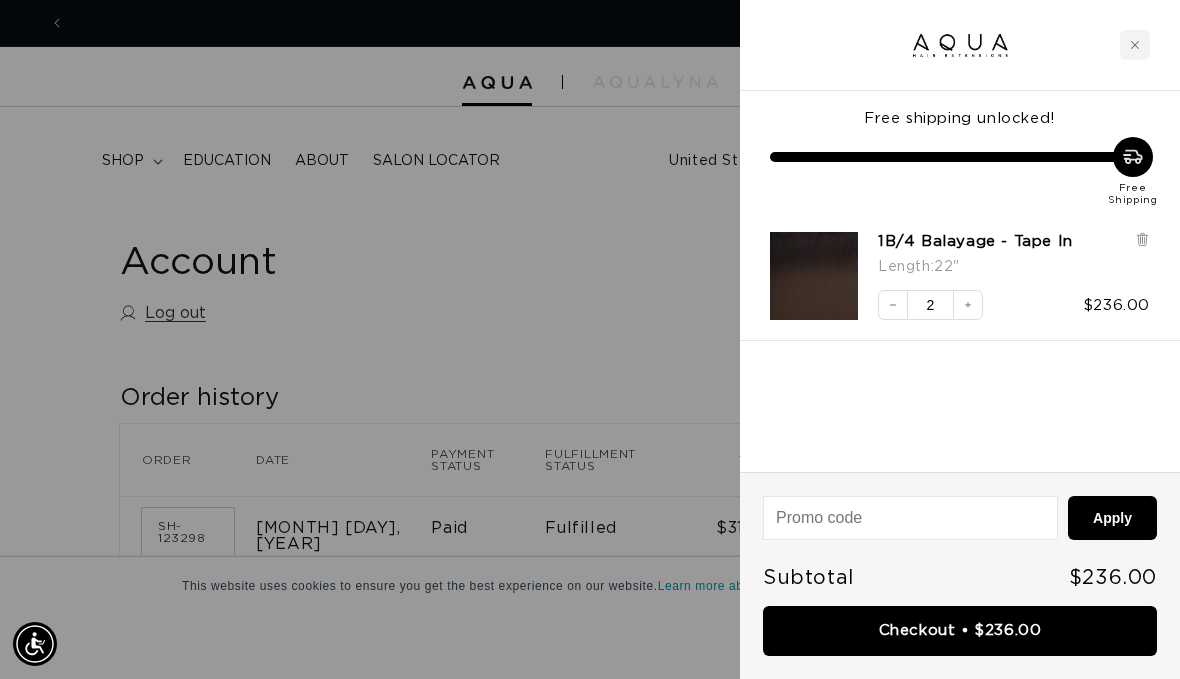 scroll, scrollTop: 0, scrollLeft: 0, axis: both 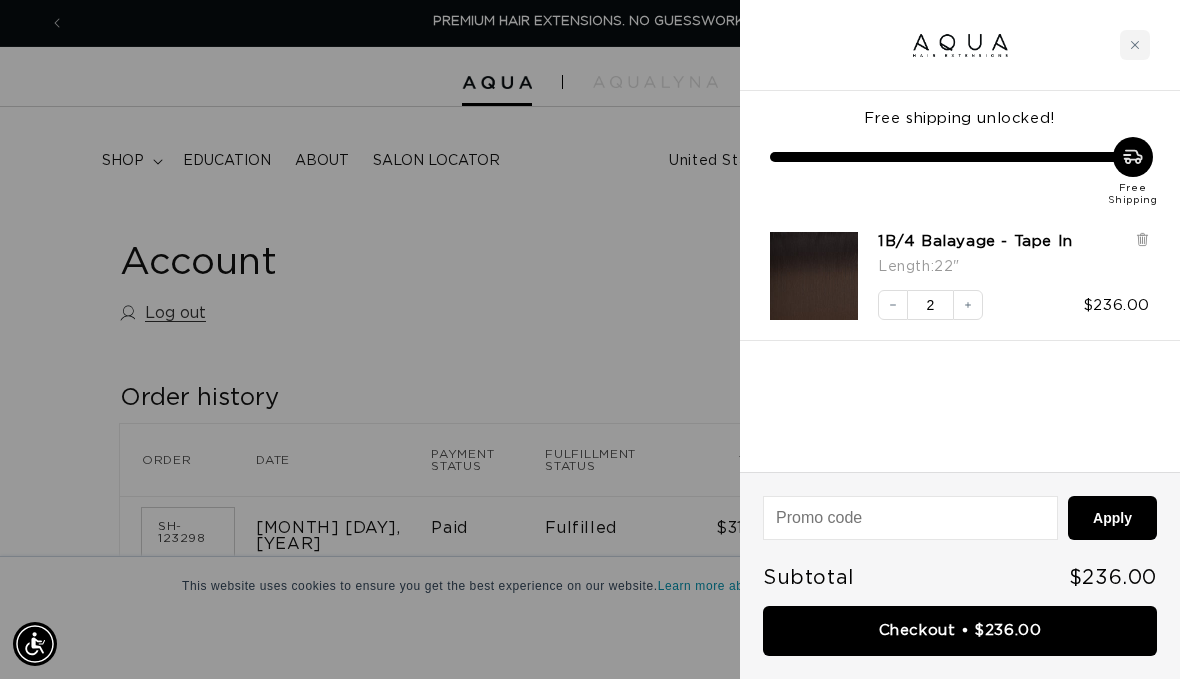 click on "Checkout • $236.00" at bounding box center (960, 631) 